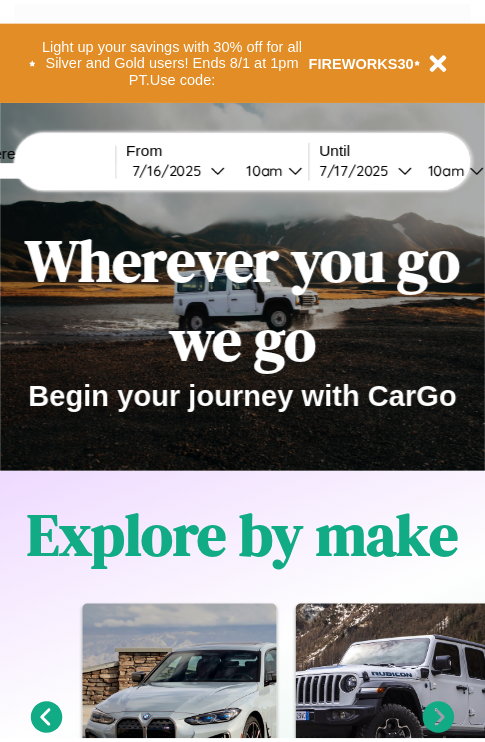 scroll, scrollTop: 0, scrollLeft: 0, axis: both 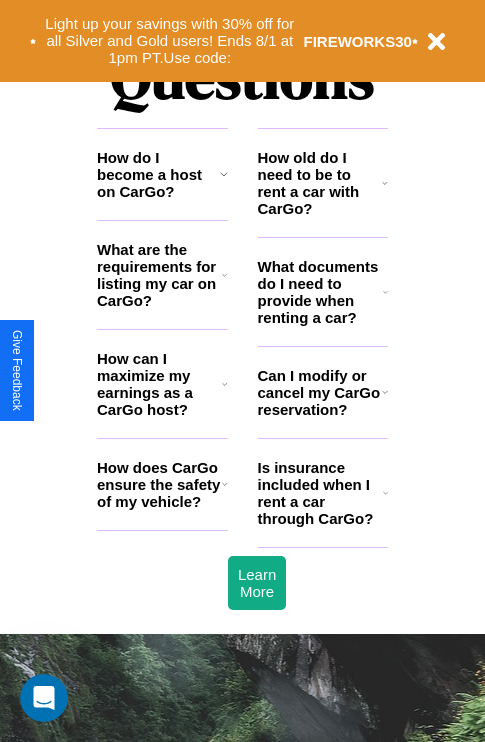 click 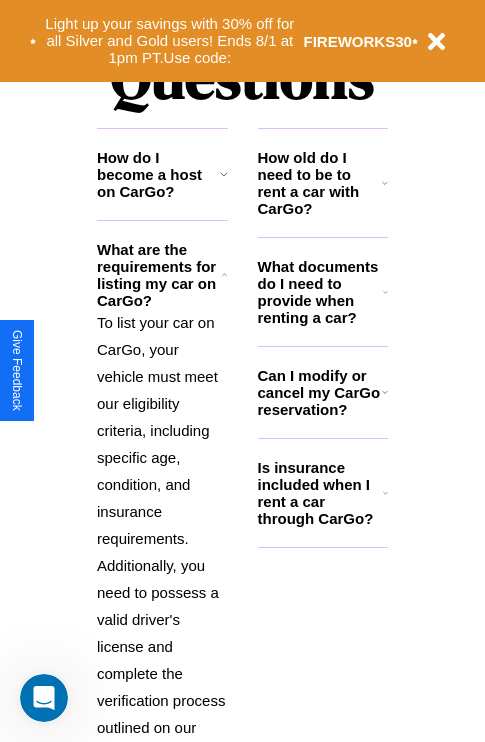click 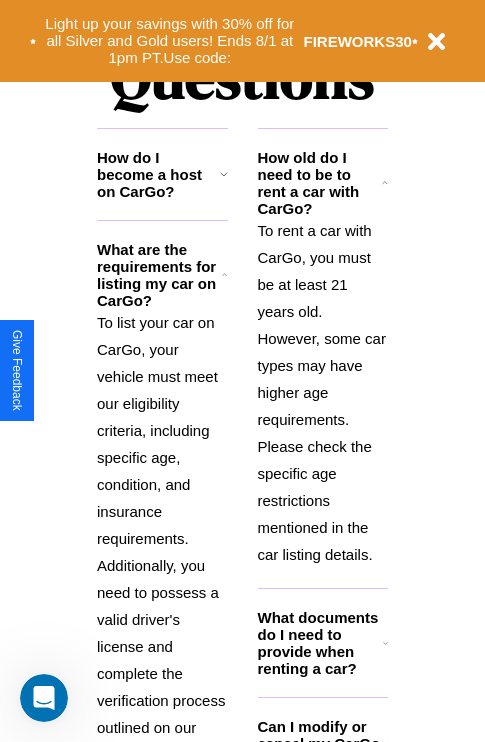 click 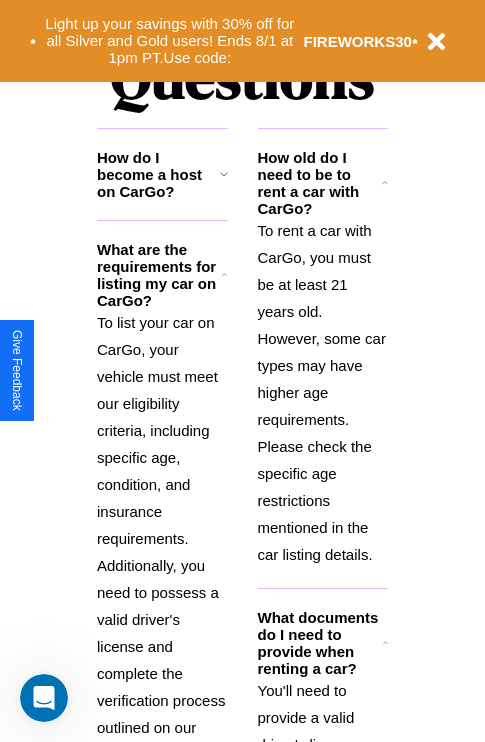 click 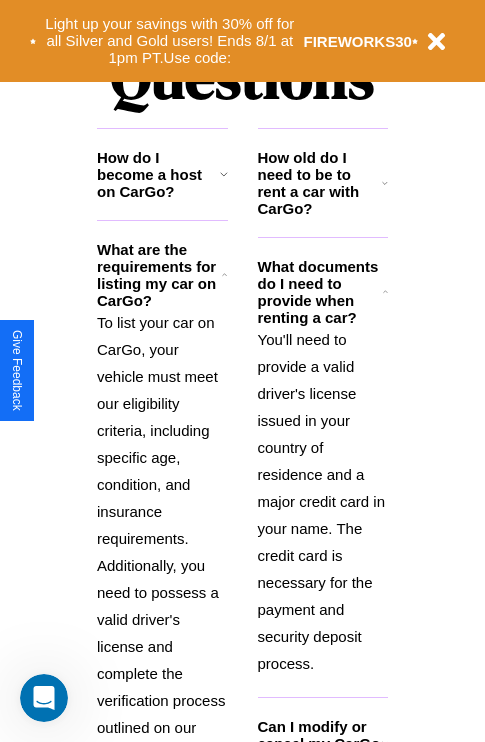 click 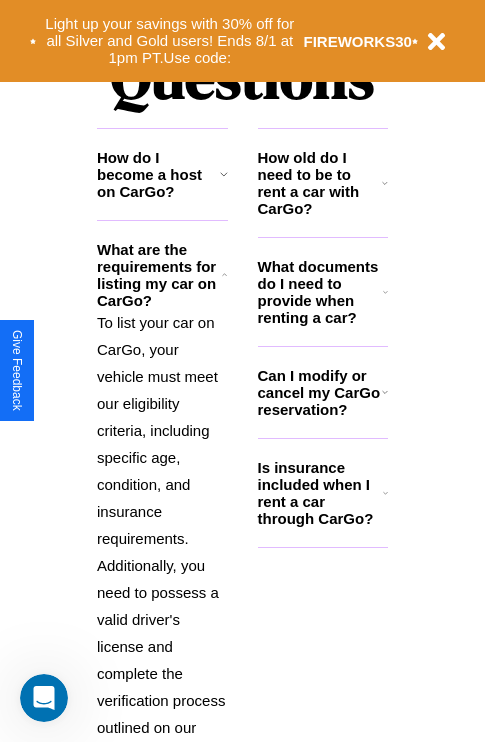click on "Is insurance included when I rent a car through CarGo?" at bounding box center [320, 493] 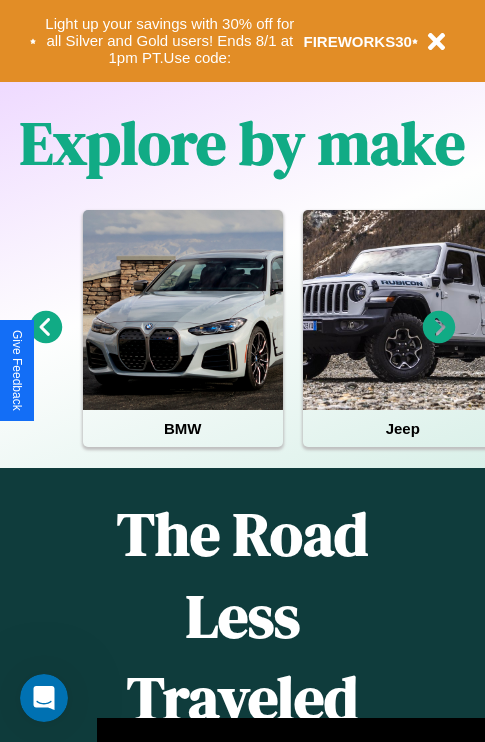 scroll, scrollTop: 308, scrollLeft: 0, axis: vertical 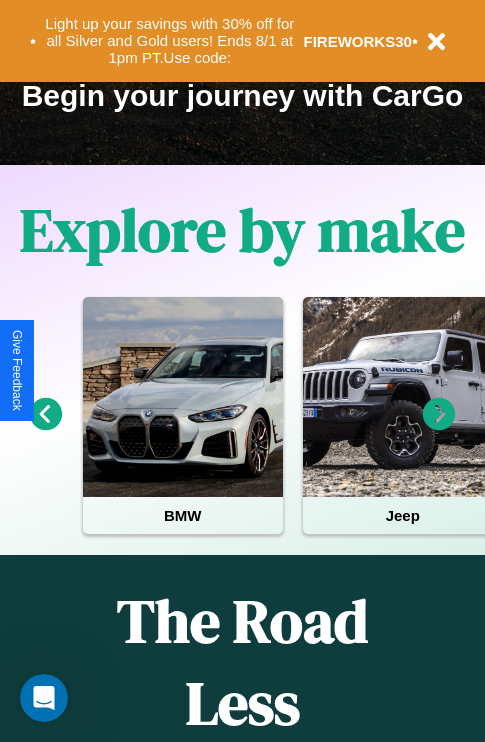 click 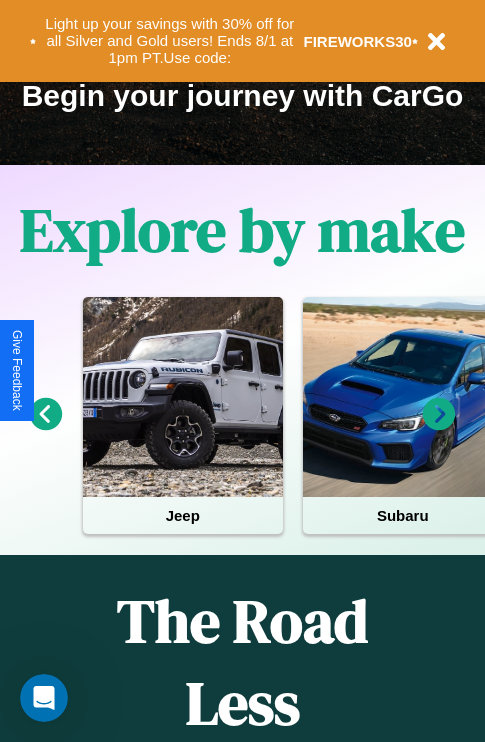 click 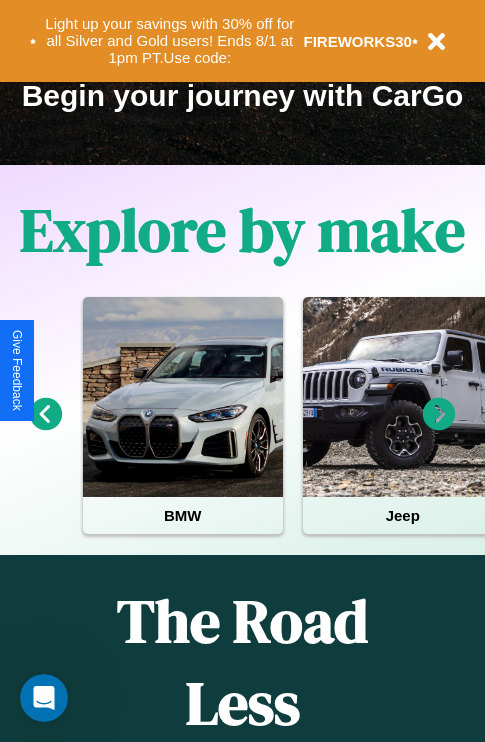 click 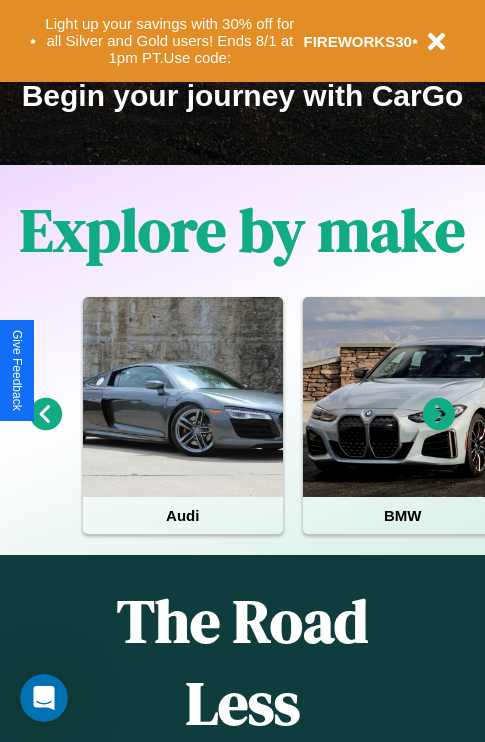 click 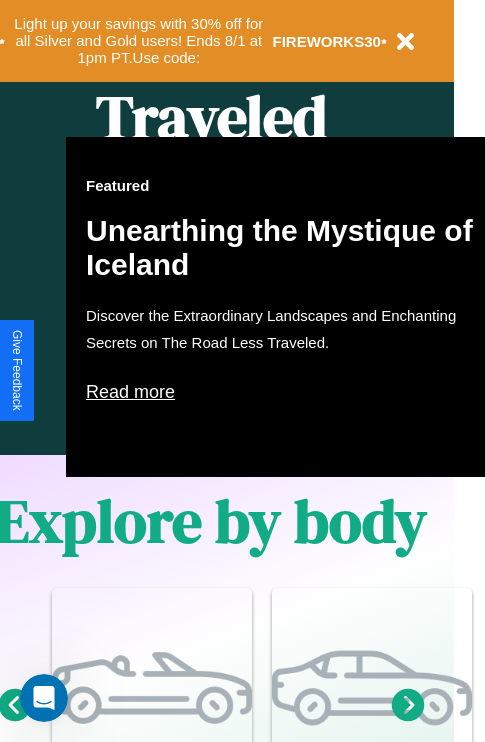 scroll, scrollTop: 997, scrollLeft: 32, axis: both 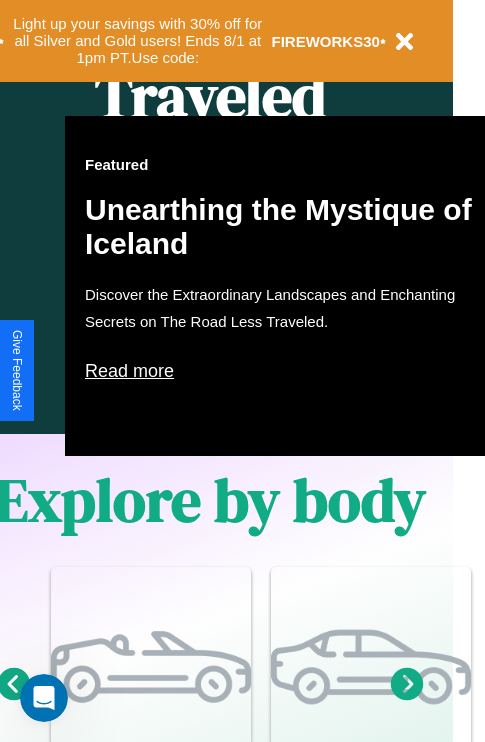 click on "Read more" at bounding box center (285, 371) 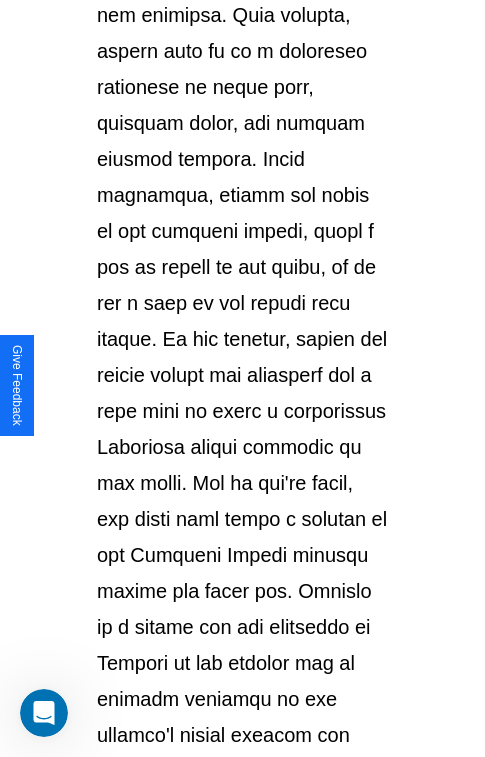 scroll, scrollTop: 3458, scrollLeft: 0, axis: vertical 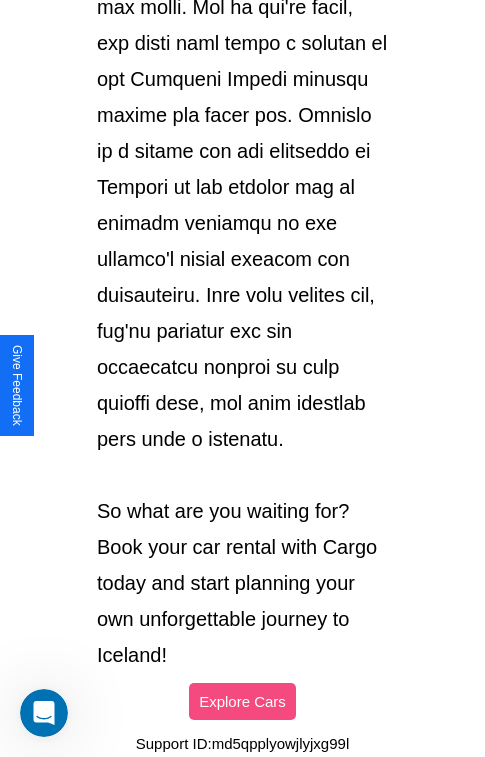 click on "Explore Cars" at bounding box center [242, 701] 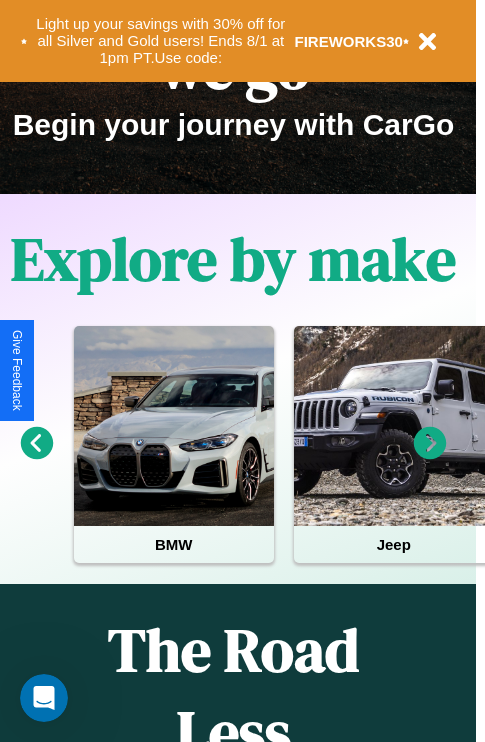 scroll, scrollTop: 0, scrollLeft: 0, axis: both 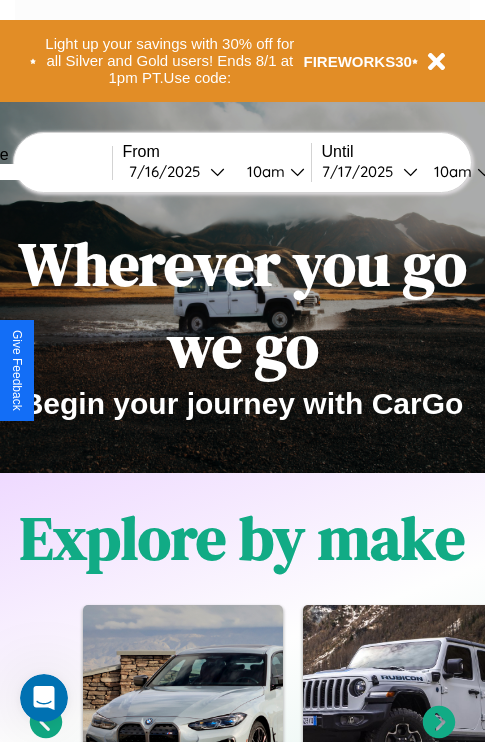 click at bounding box center (37, 172) 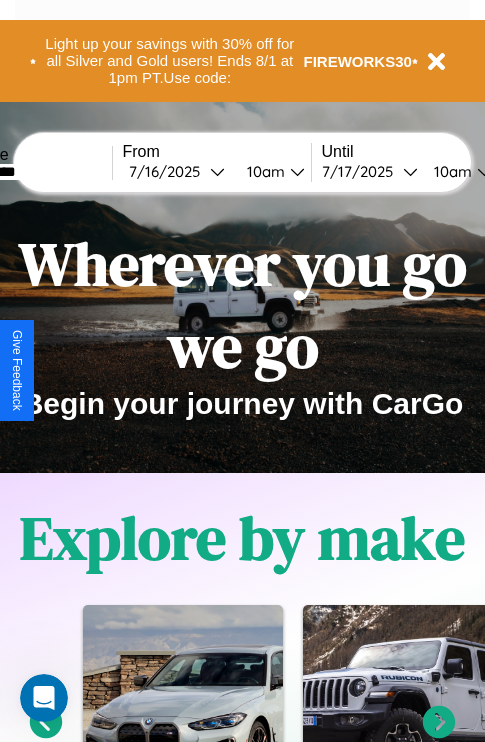 type on "*********" 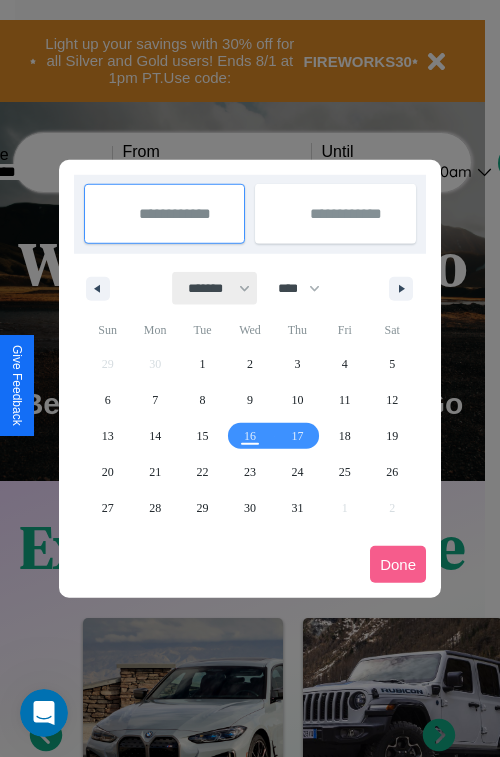 click on "******* ******** ***** ***** *** **** **** ****** ********* ******* ******** ********" at bounding box center (215, 288) 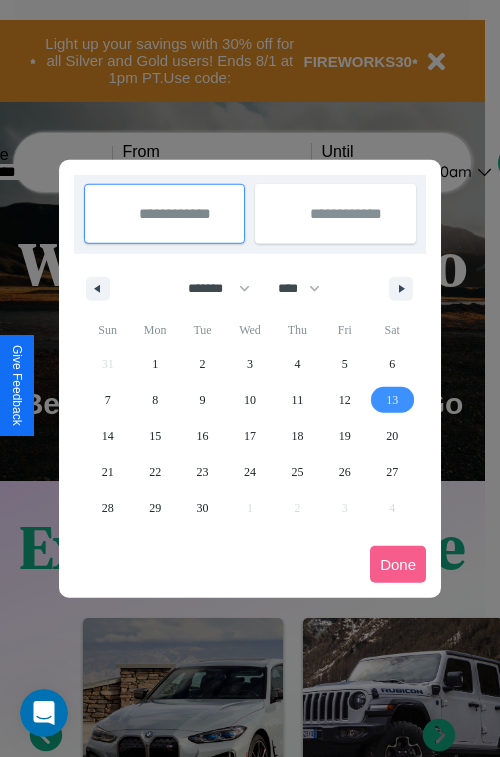 click on "13" at bounding box center [392, 400] 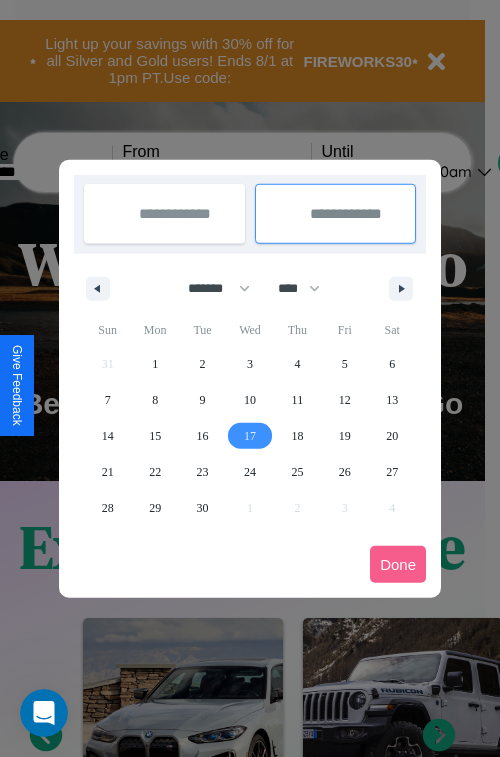 click on "17" at bounding box center (250, 436) 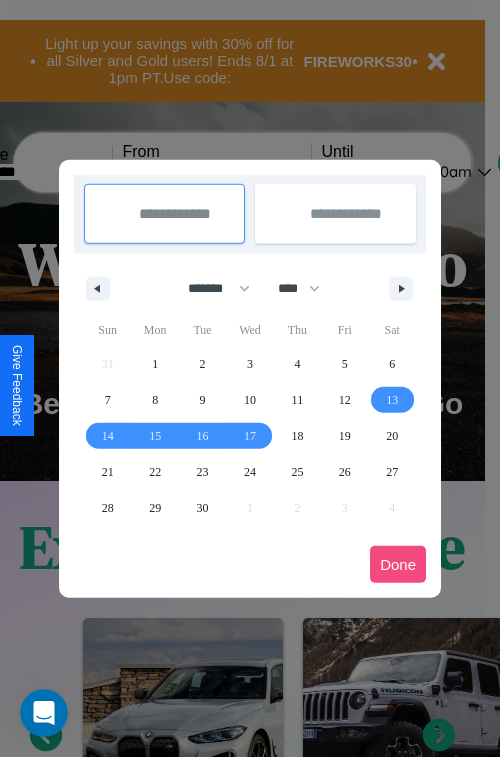 click on "Done" at bounding box center (398, 564) 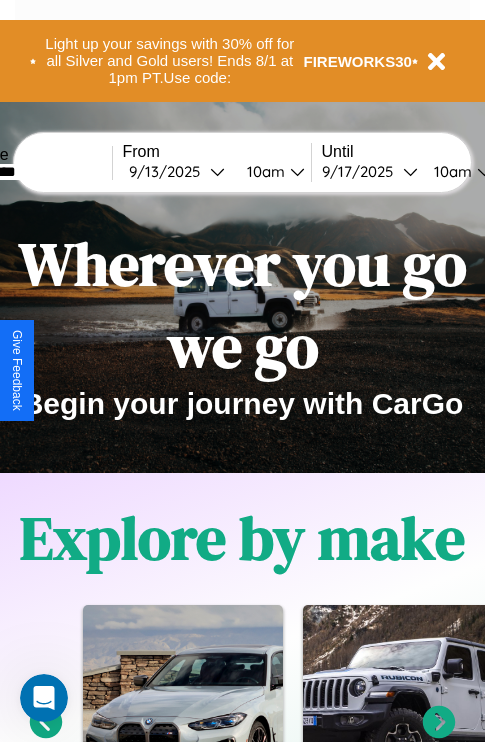 click on "10am" at bounding box center (263, 171) 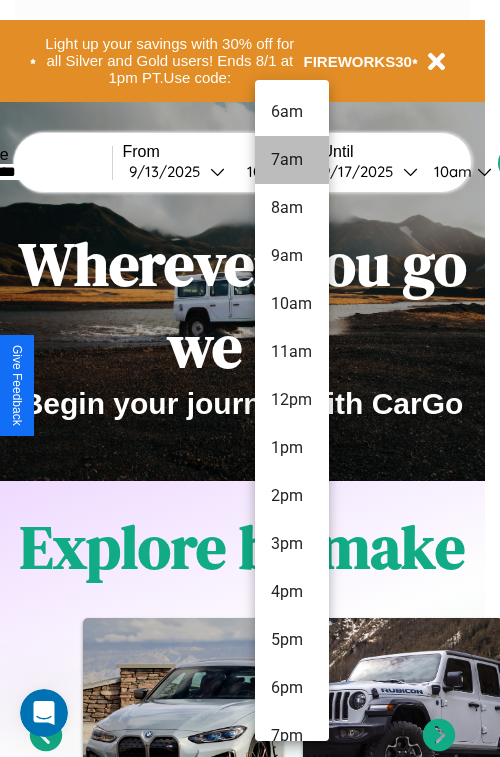 click on "7am" at bounding box center [292, 160] 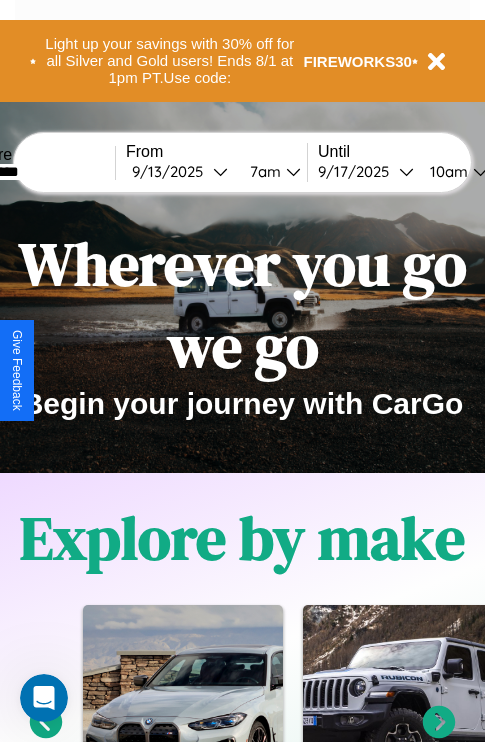 scroll, scrollTop: 0, scrollLeft: 71, axis: horizontal 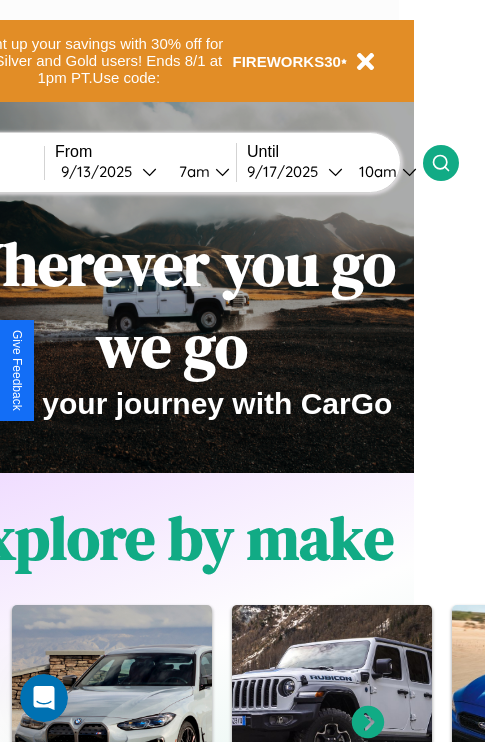 click 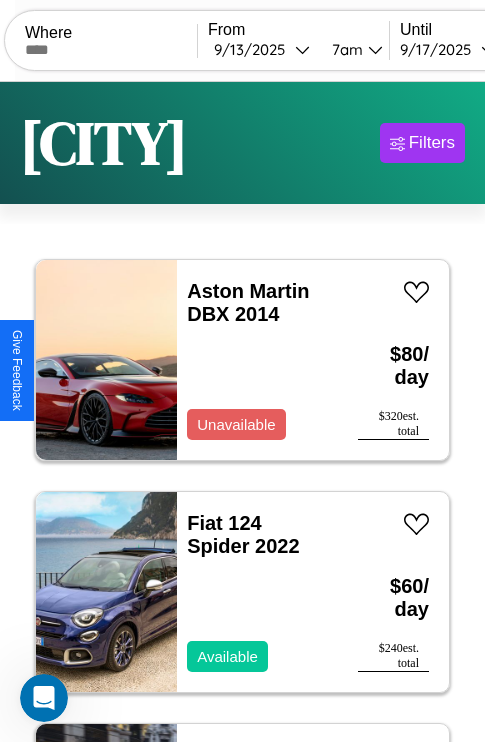 scroll, scrollTop: 66, scrollLeft: 0, axis: vertical 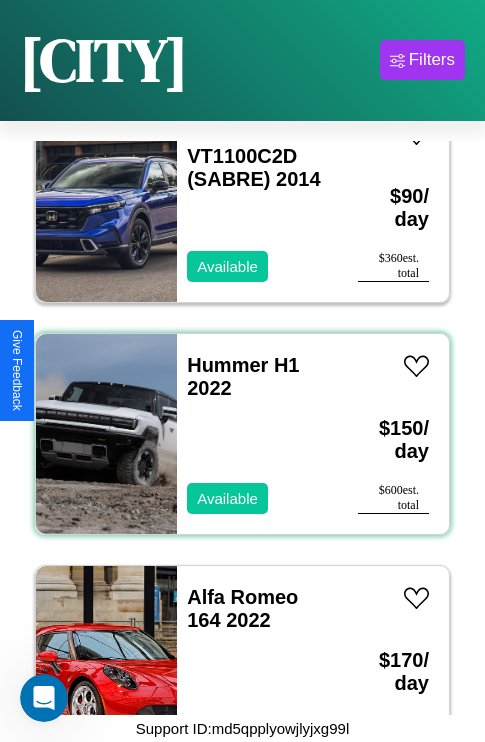 click on "Hummer   H1   2022 Available" at bounding box center (257, 434) 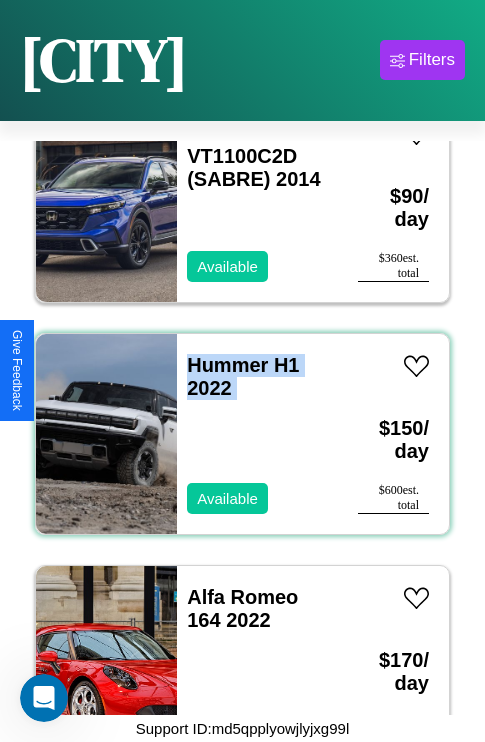 click on "Hummer   H1   2022 Available" at bounding box center (257, 434) 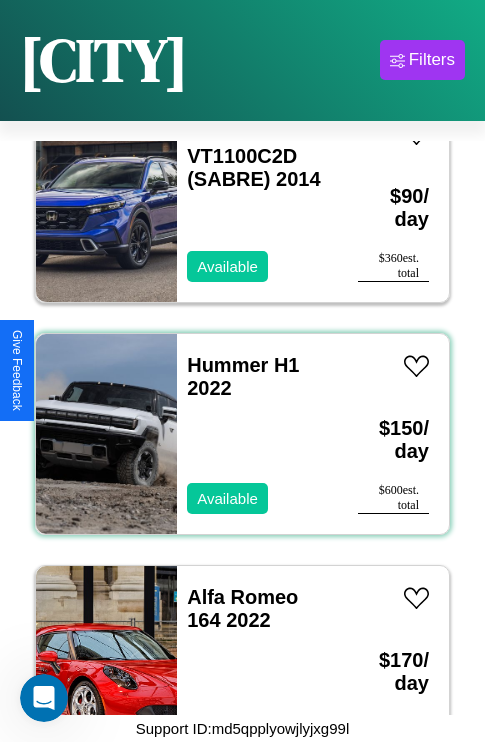 click on "Hummer   H1   2022 Available" at bounding box center (257, 434) 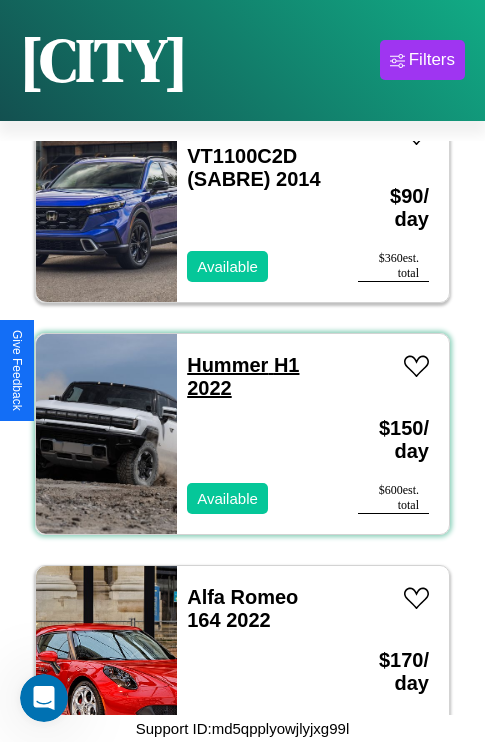 click on "Hummer   H1   2022" at bounding box center (243, 376) 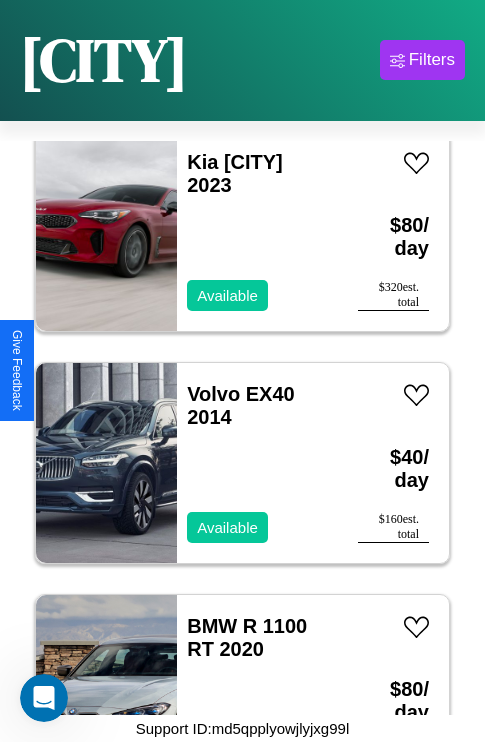 scroll, scrollTop: 14923, scrollLeft: 0, axis: vertical 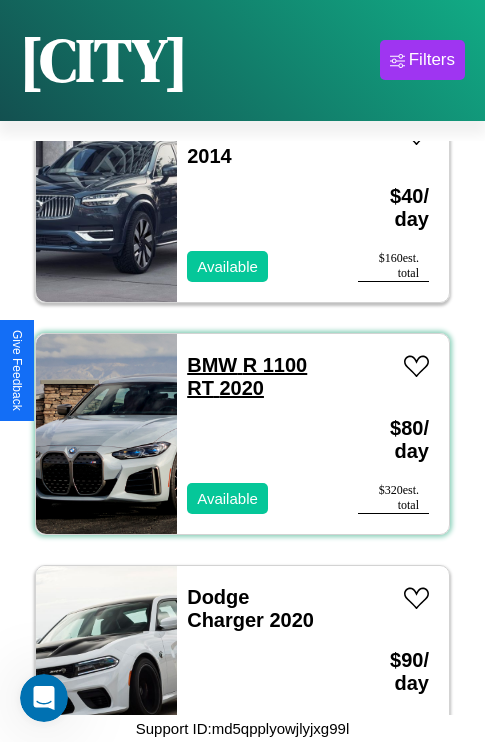 click on "BMW   R 1100 RT   2020" at bounding box center [247, 376] 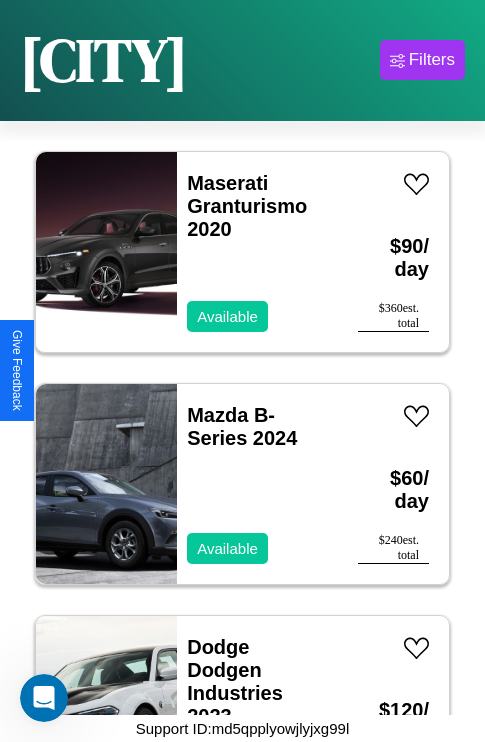 scroll, scrollTop: 20860, scrollLeft: 0, axis: vertical 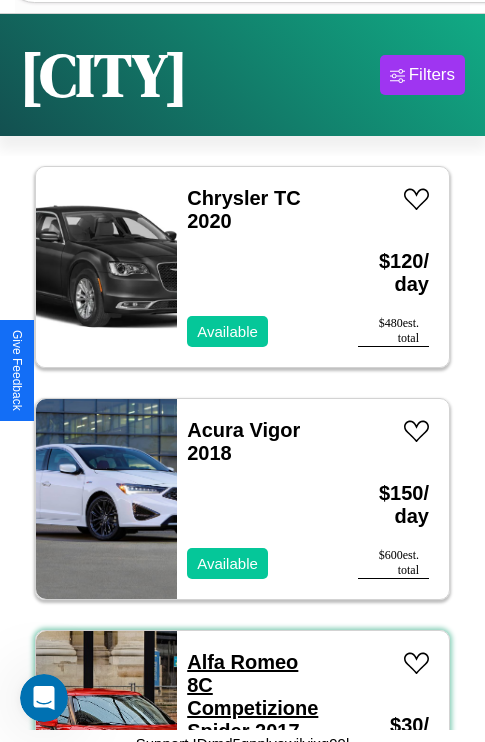 click on "Alfa Romeo   8C Competizione Spider   2017" at bounding box center [252, 696] 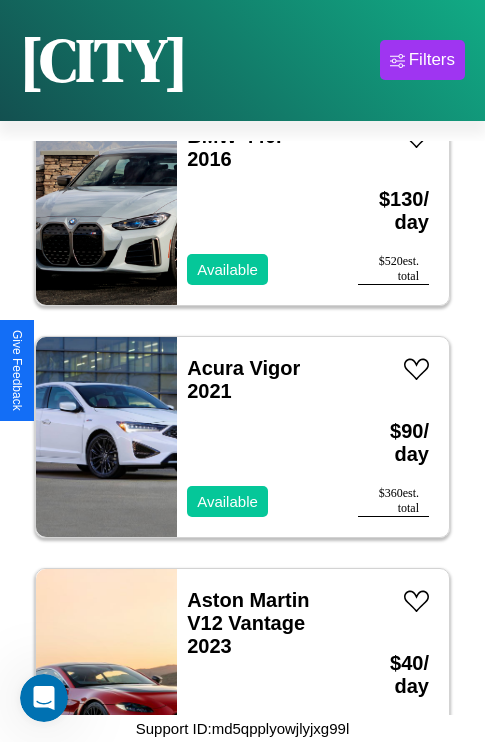 scroll, scrollTop: 33558, scrollLeft: 0, axis: vertical 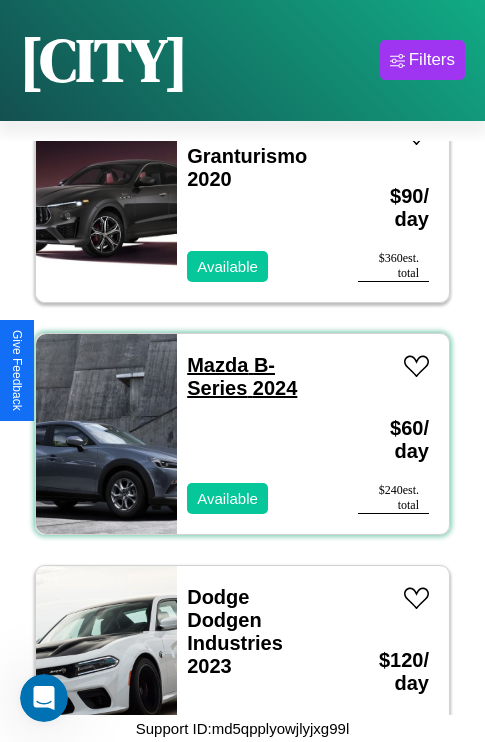 click on "Mazda   B-Series   2024" at bounding box center (242, 376) 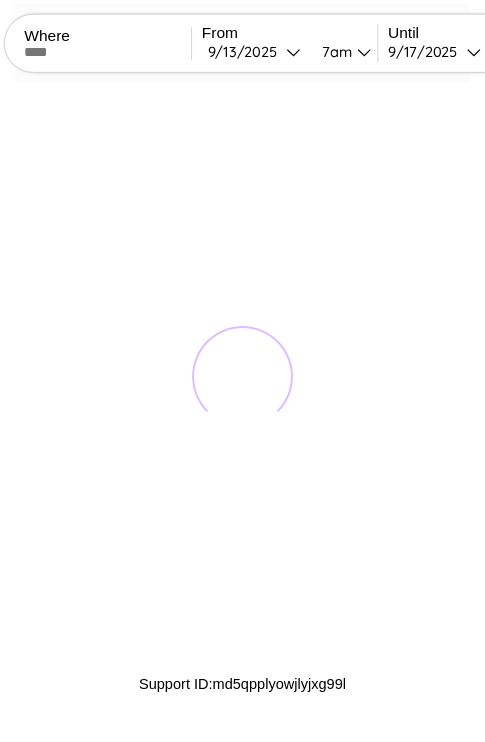 scroll, scrollTop: 0, scrollLeft: 0, axis: both 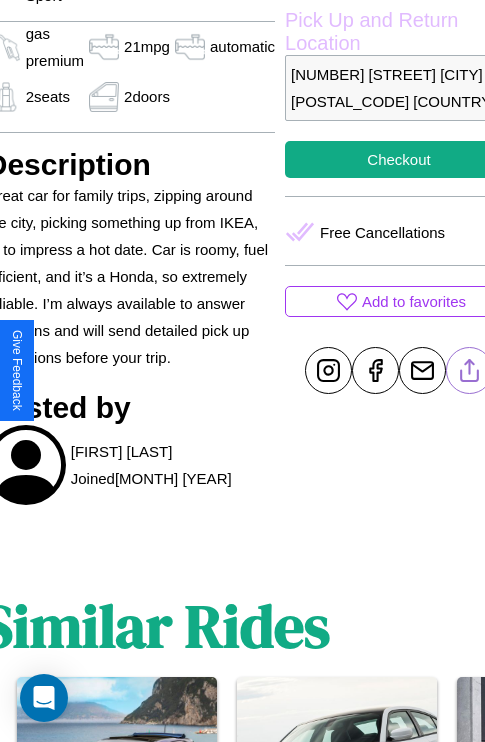 click 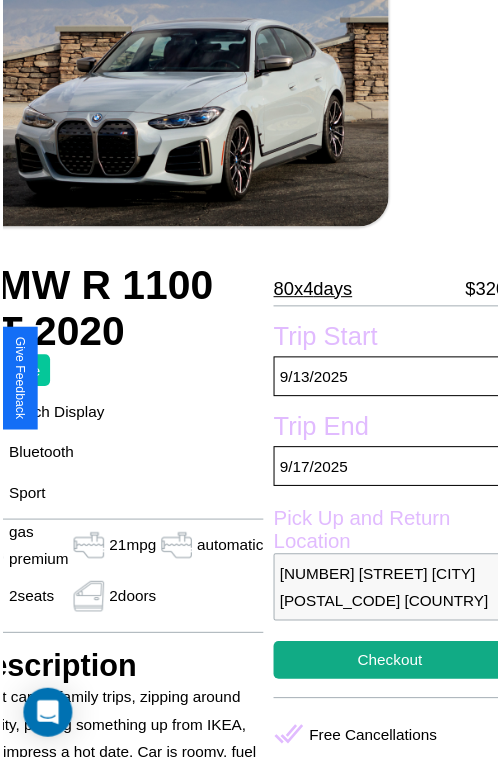 scroll, scrollTop: 112, scrollLeft: 107, axis: both 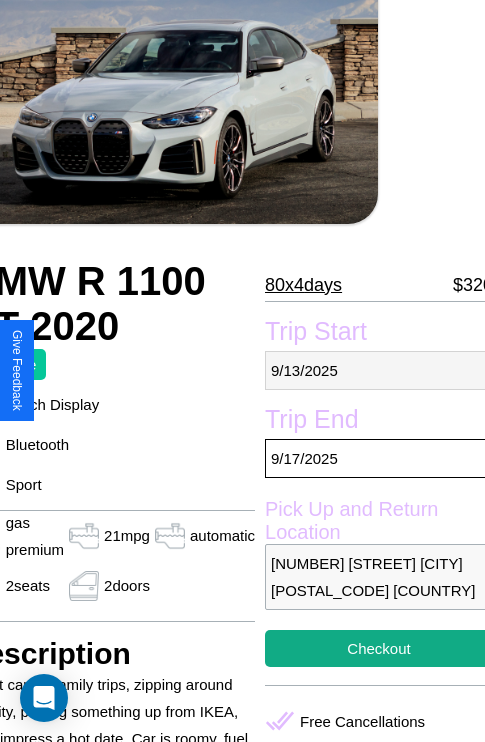 click on "9 / 13 / 2025" at bounding box center [379, 370] 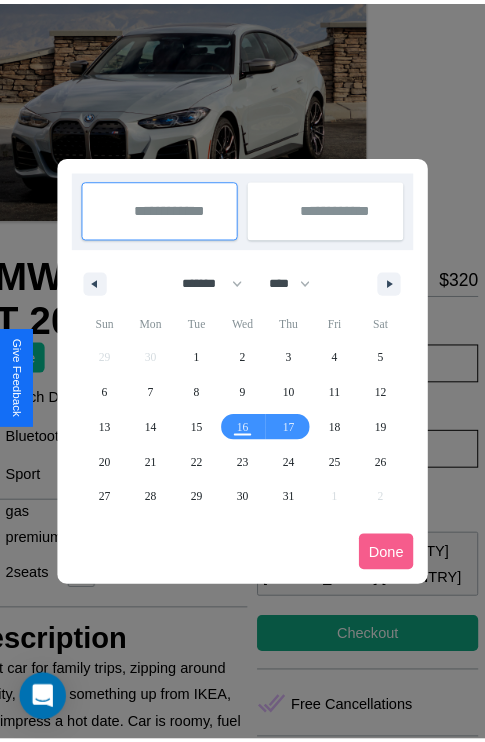 scroll, scrollTop: 0, scrollLeft: 107, axis: horizontal 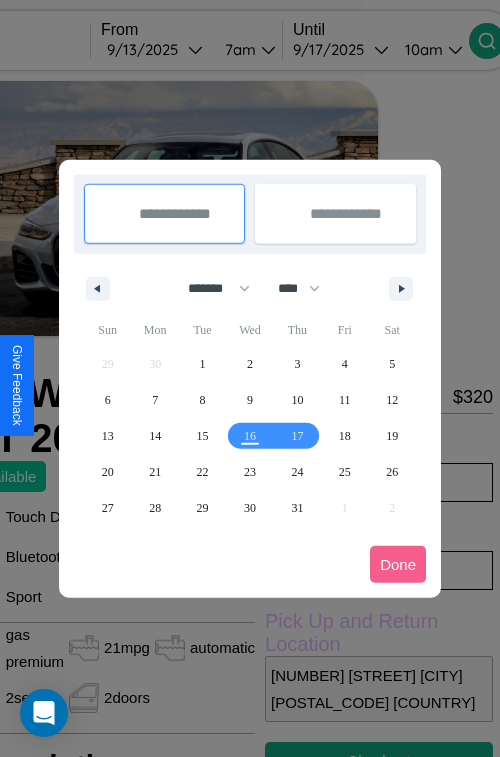 click at bounding box center [250, 378] 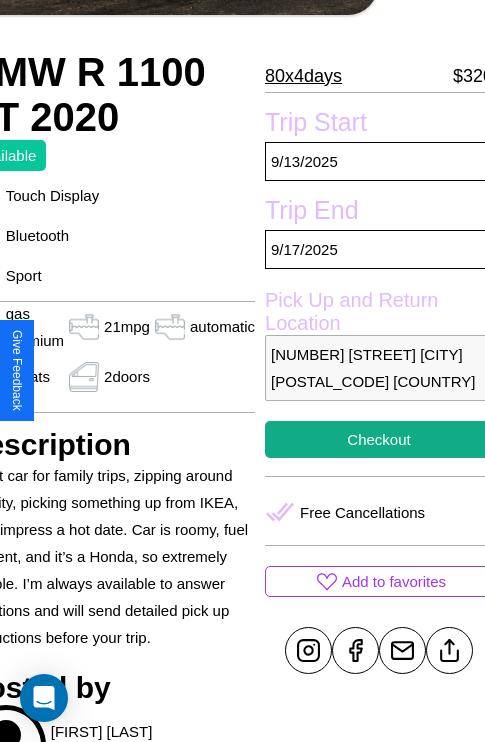 scroll, scrollTop: 390, scrollLeft: 107, axis: both 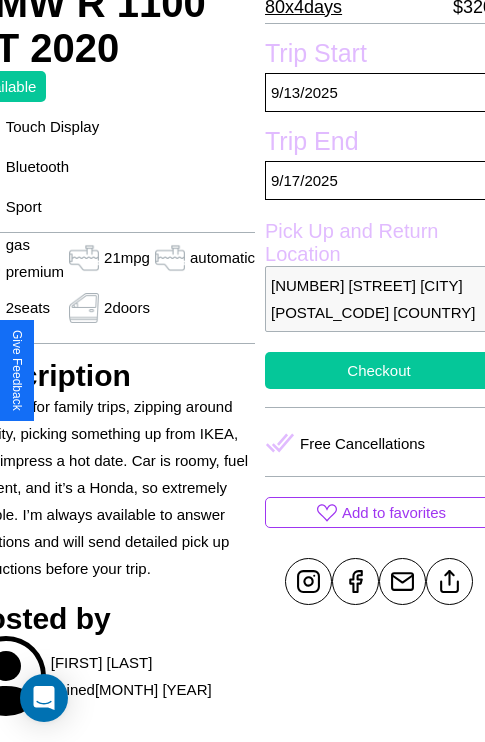 click on "Checkout" at bounding box center (379, 370) 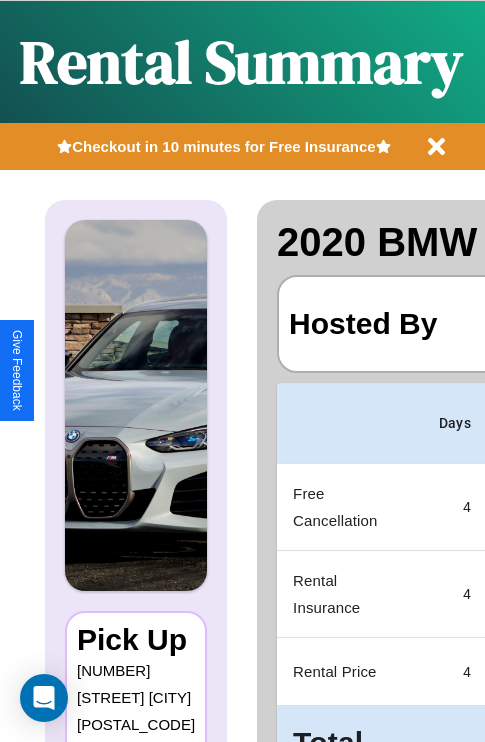 scroll, scrollTop: 0, scrollLeft: 378, axis: horizontal 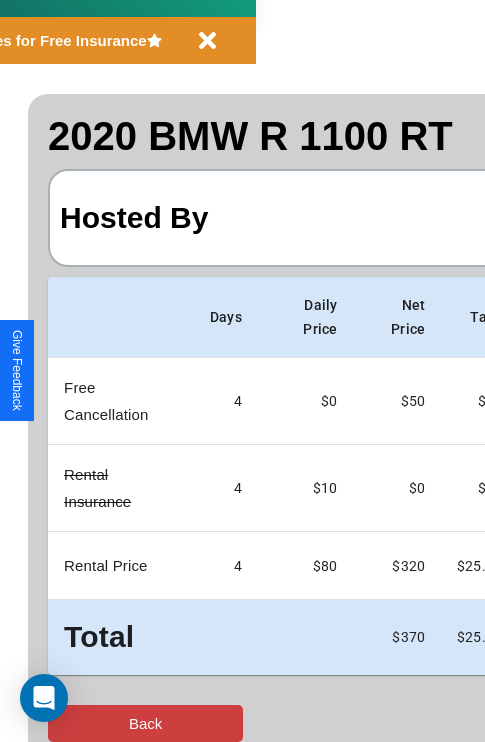 click on "Back" at bounding box center (145, 723) 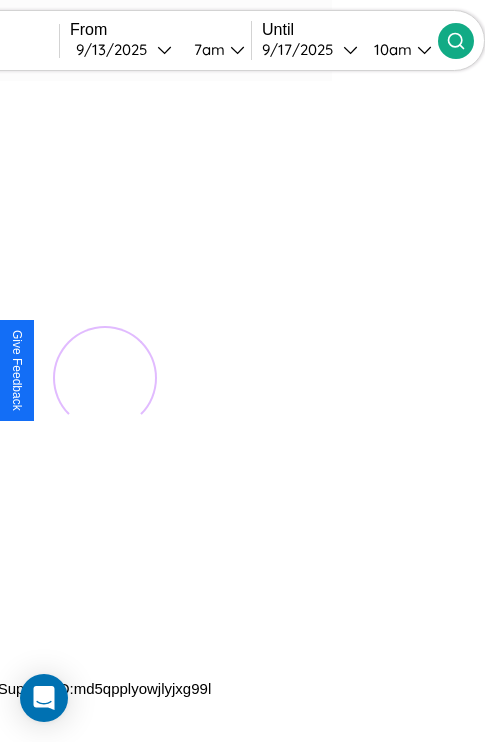 scroll, scrollTop: 0, scrollLeft: 0, axis: both 